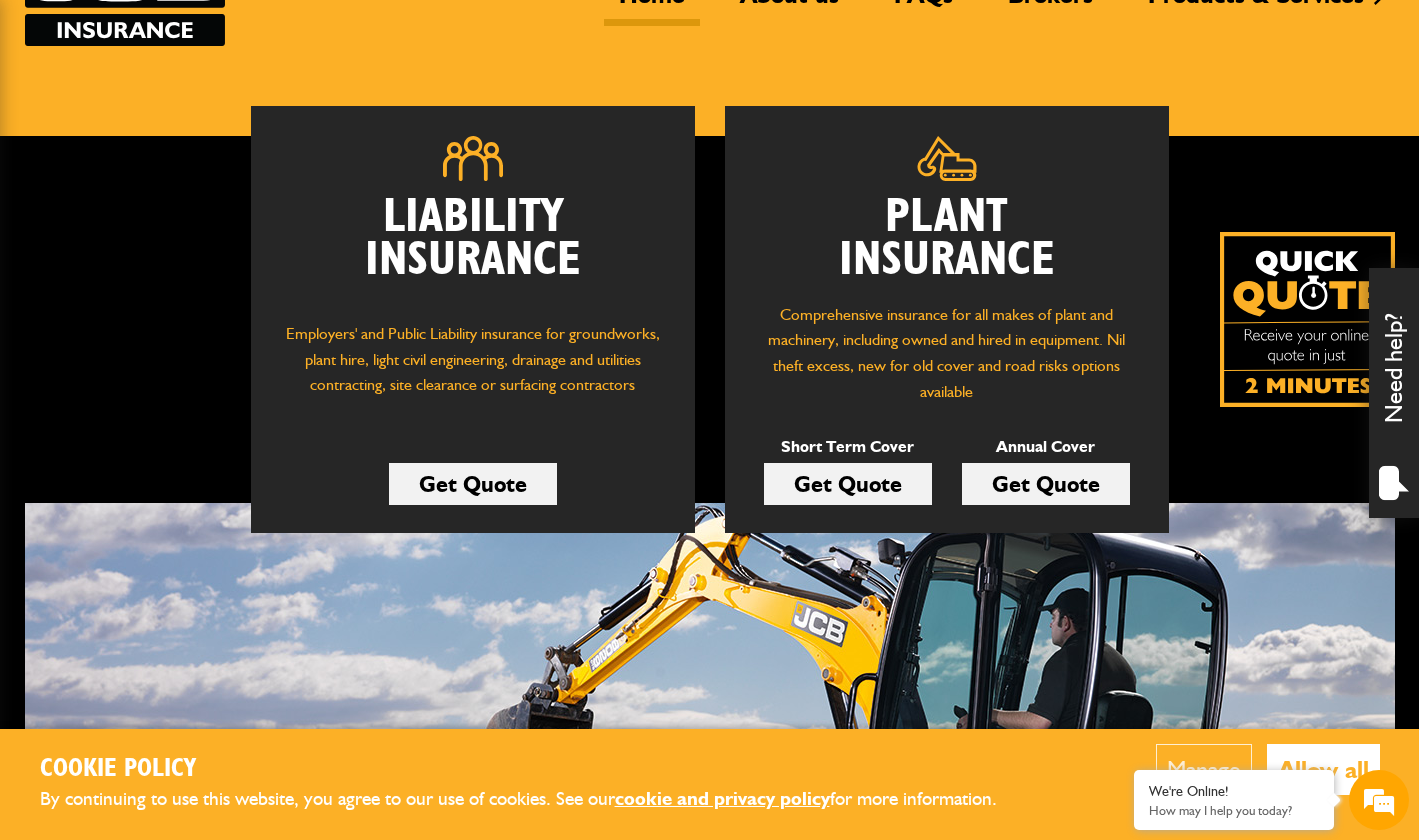scroll, scrollTop: 200, scrollLeft: 0, axis: vertical 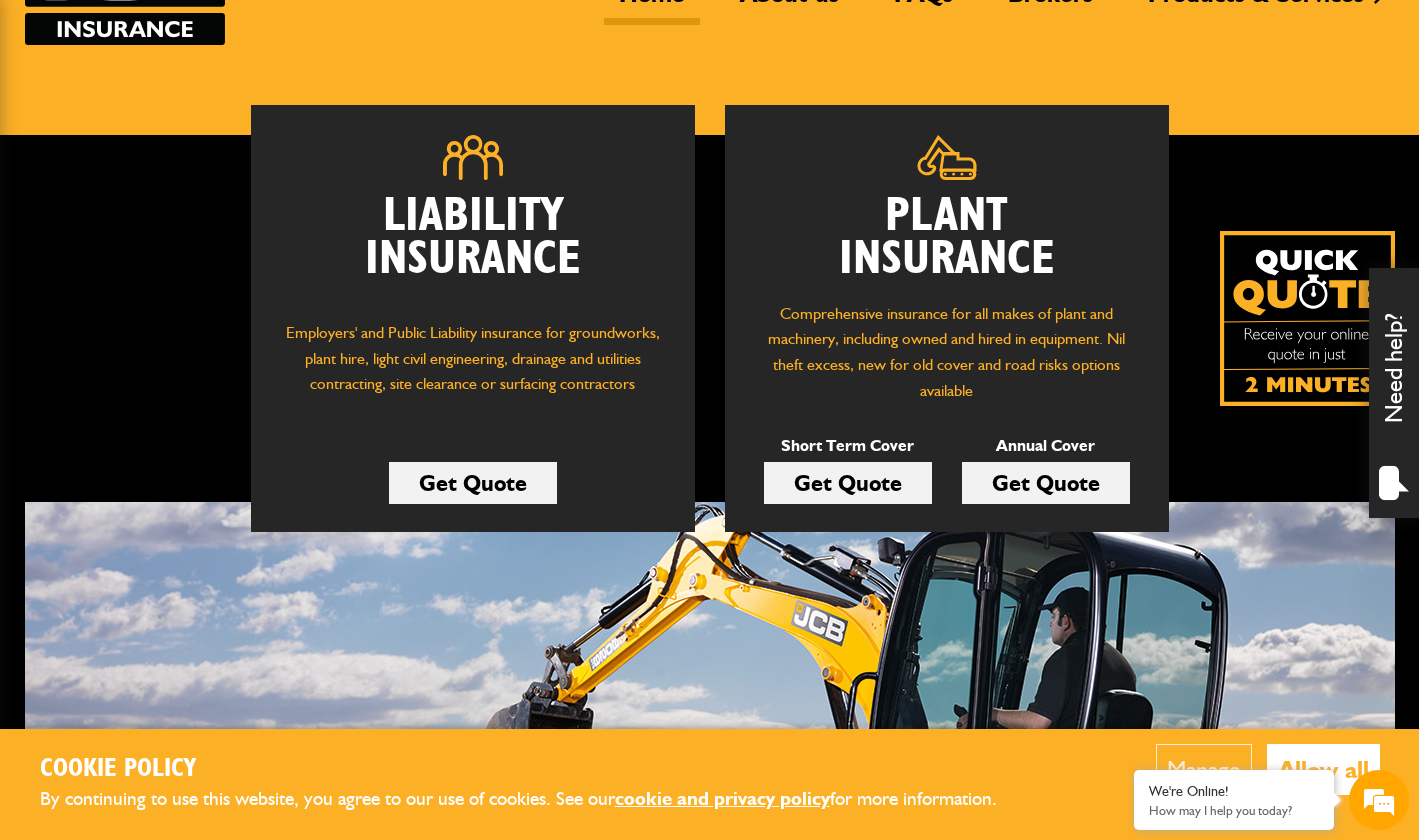 click on "Get Quote" at bounding box center (1046, 483) 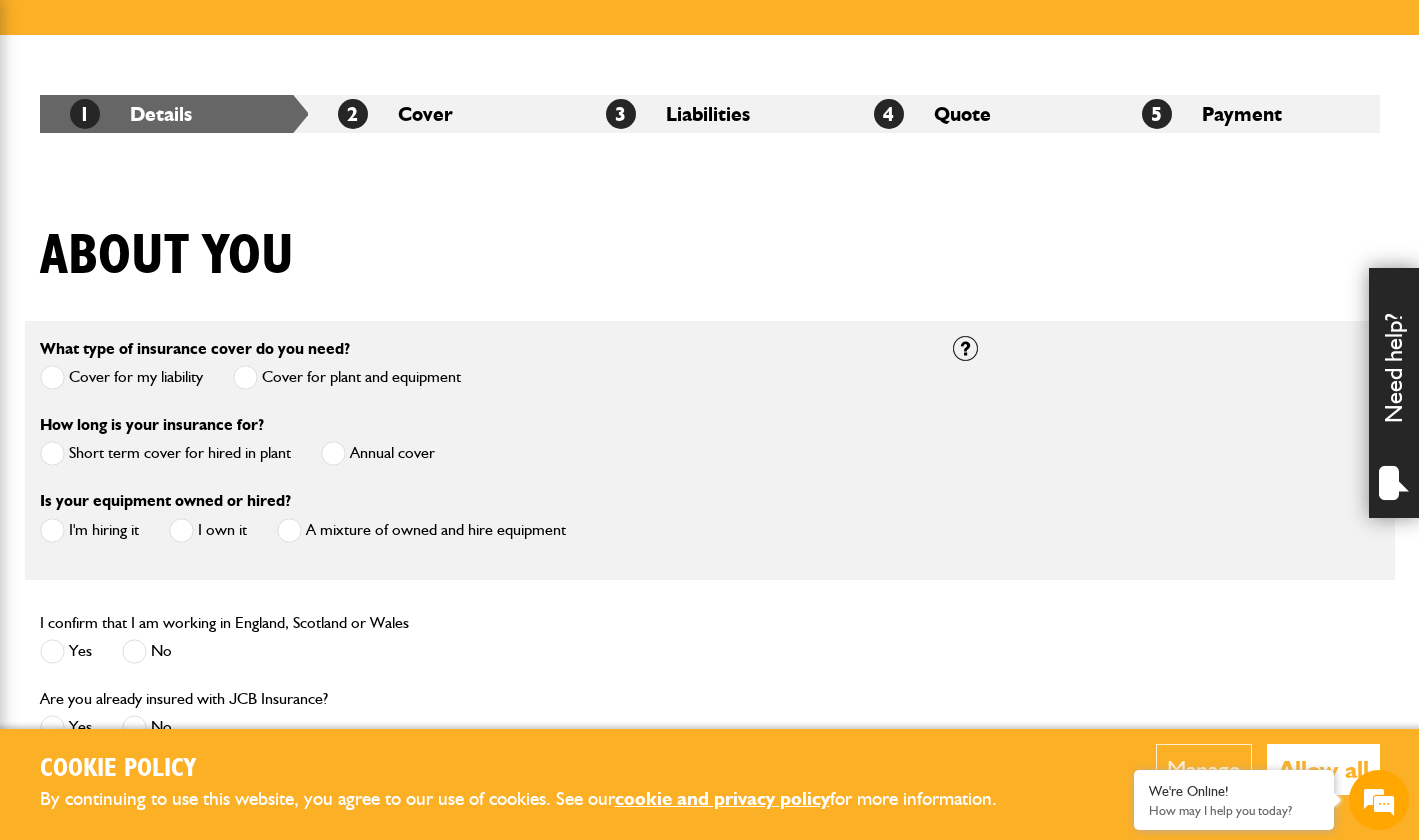 scroll, scrollTop: 400, scrollLeft: 0, axis: vertical 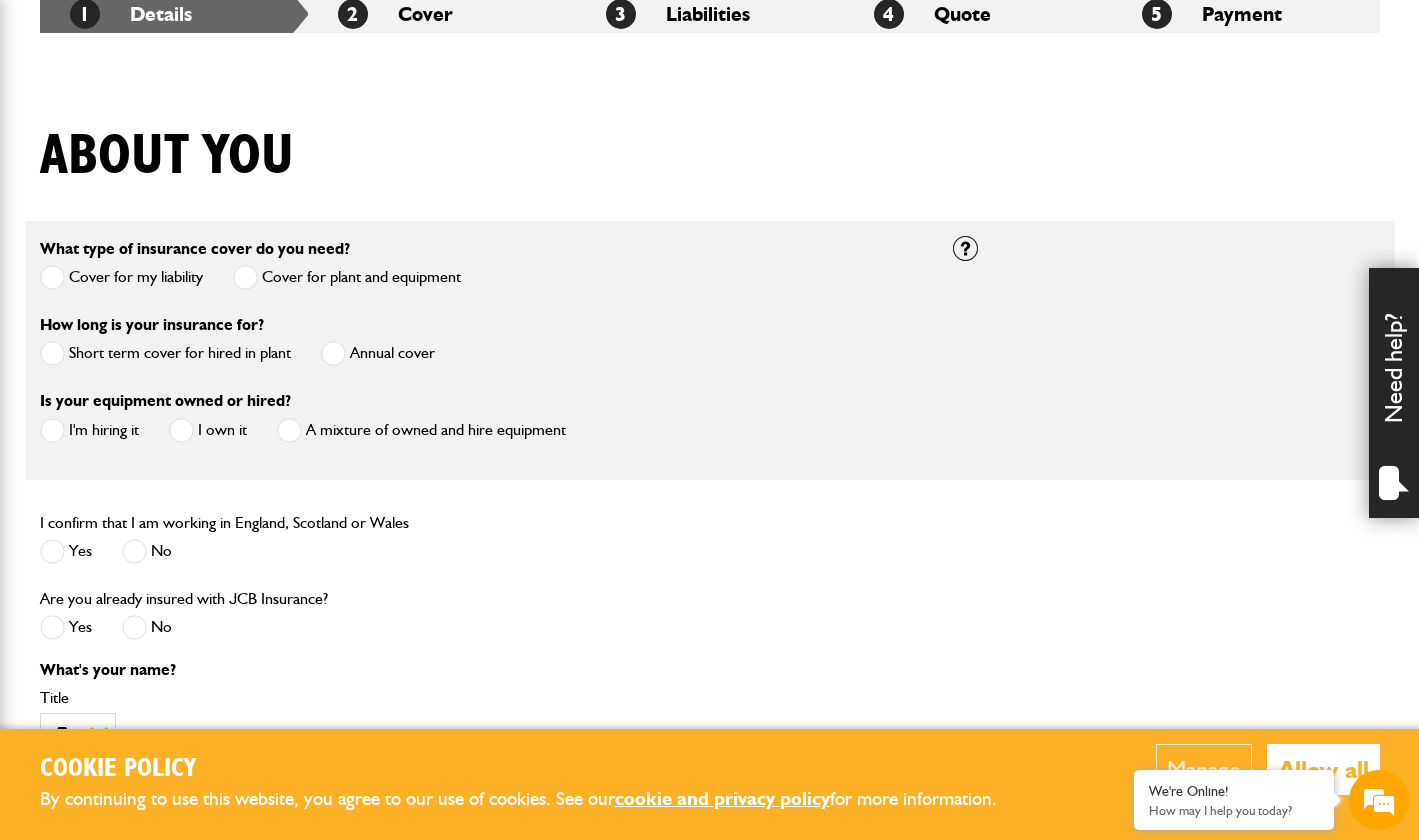 click at bounding box center [333, 353] 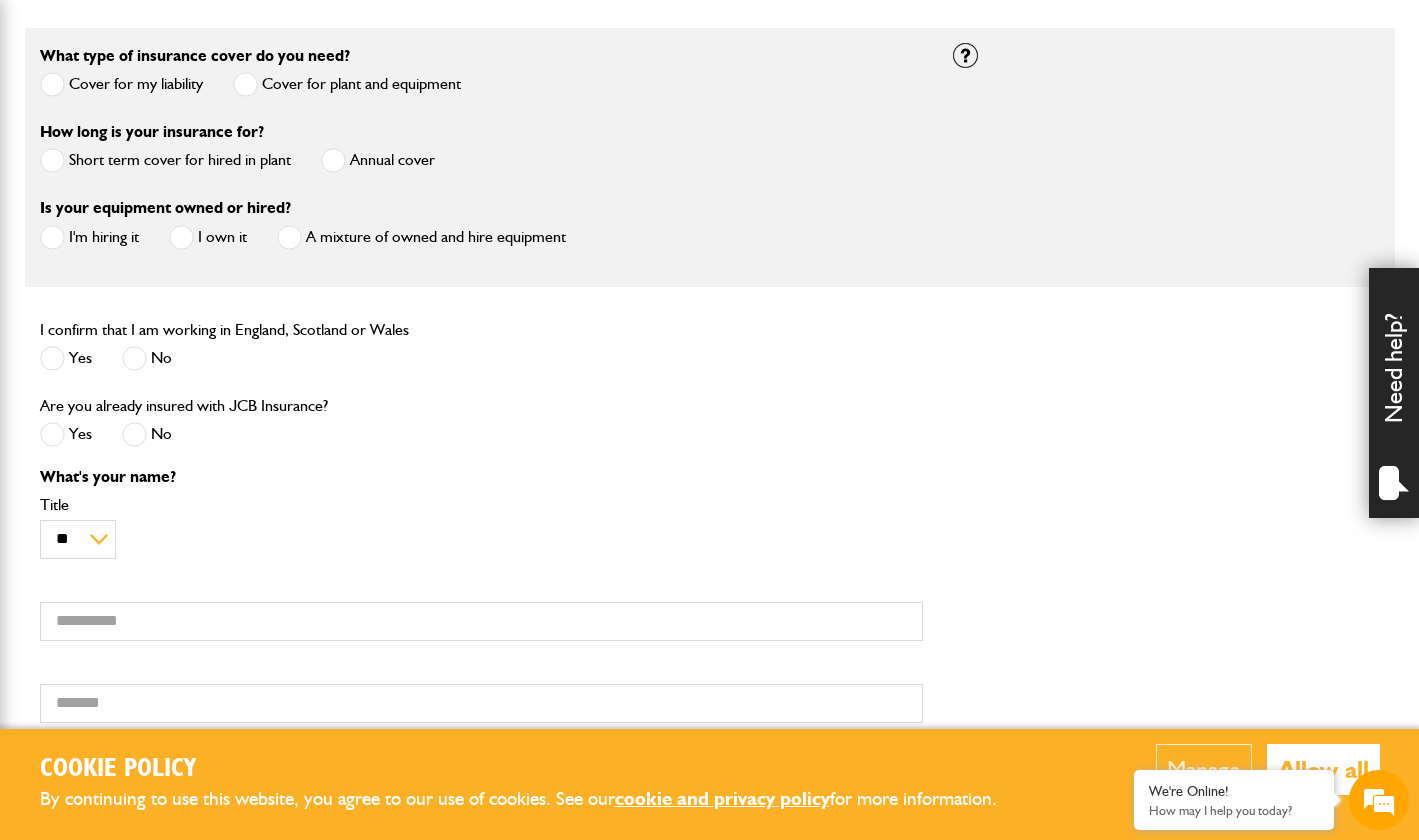 scroll, scrollTop: 700, scrollLeft: 0, axis: vertical 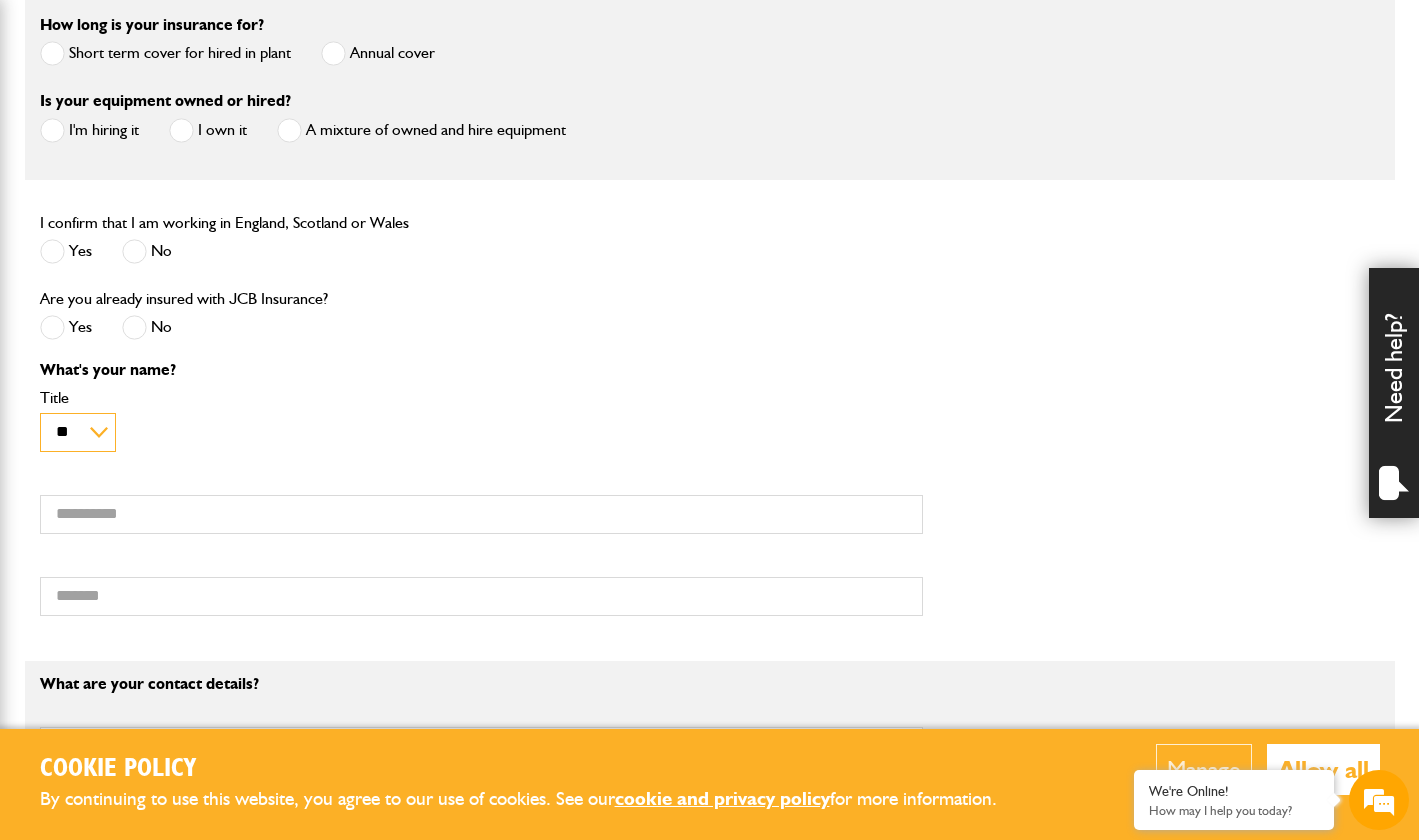 click on "**
***
****
**
**
**" at bounding box center (78, 432) 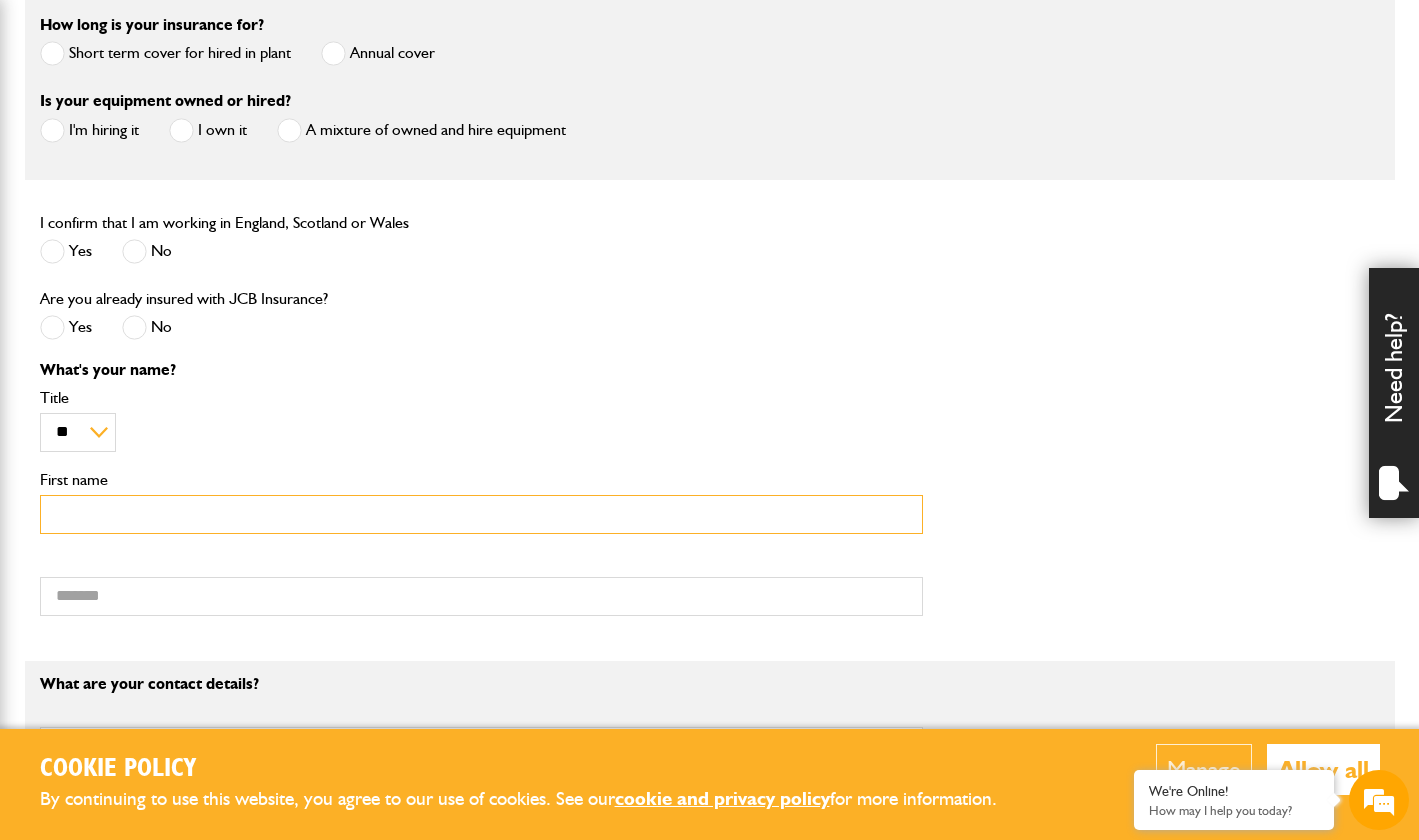 click on "First name" at bounding box center (481, 514) 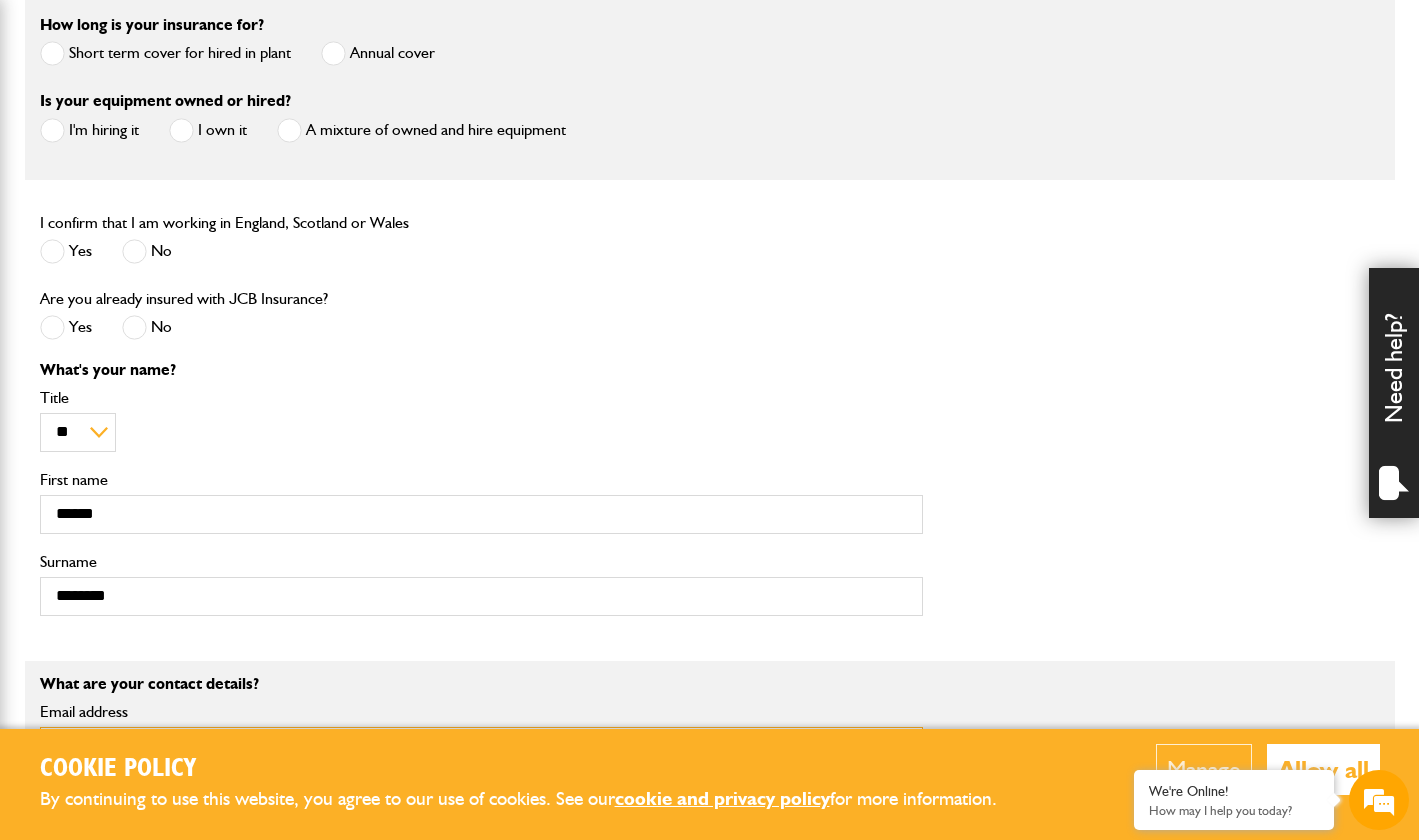 type on "**********" 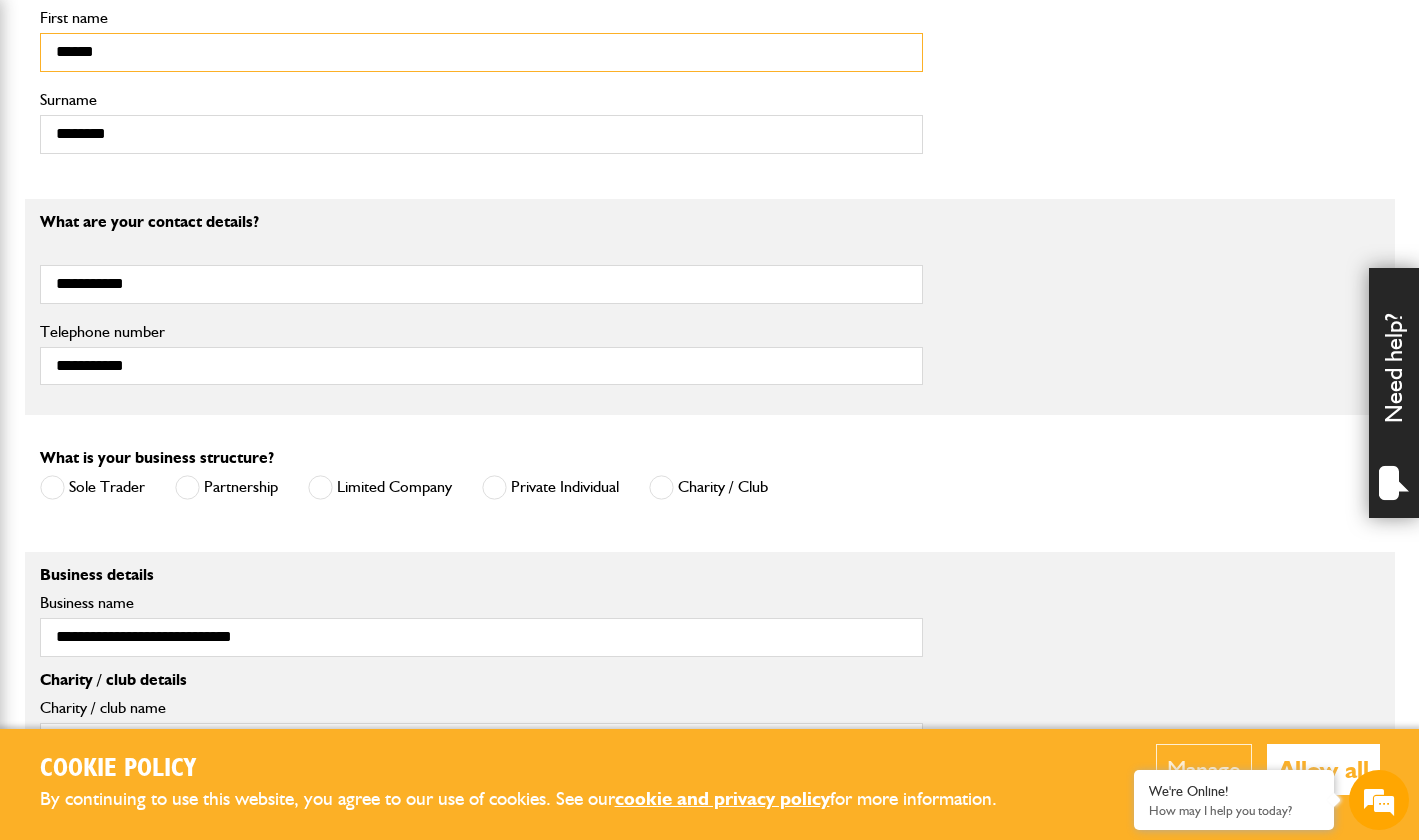 scroll, scrollTop: 1200, scrollLeft: 0, axis: vertical 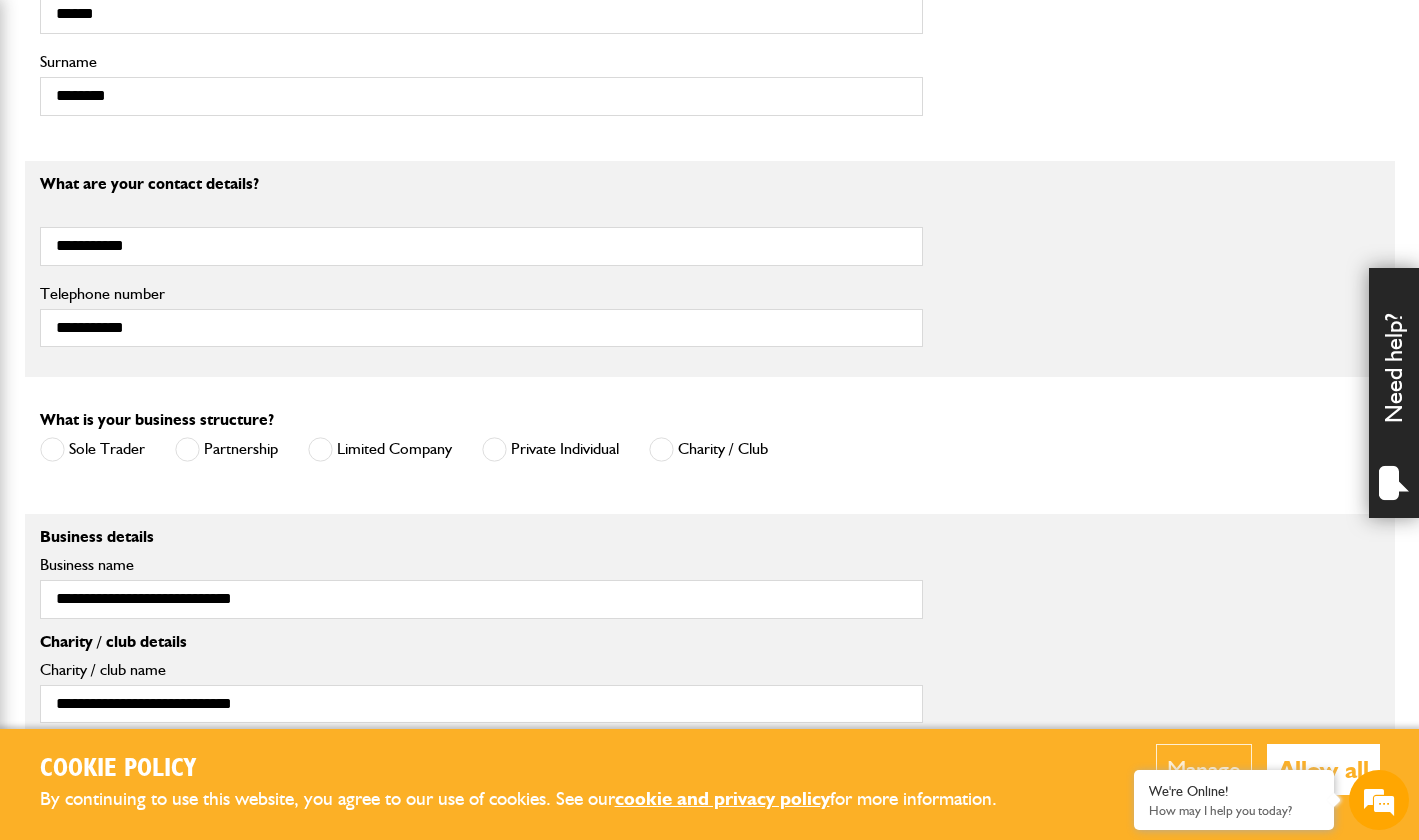 click at bounding box center (320, 449) 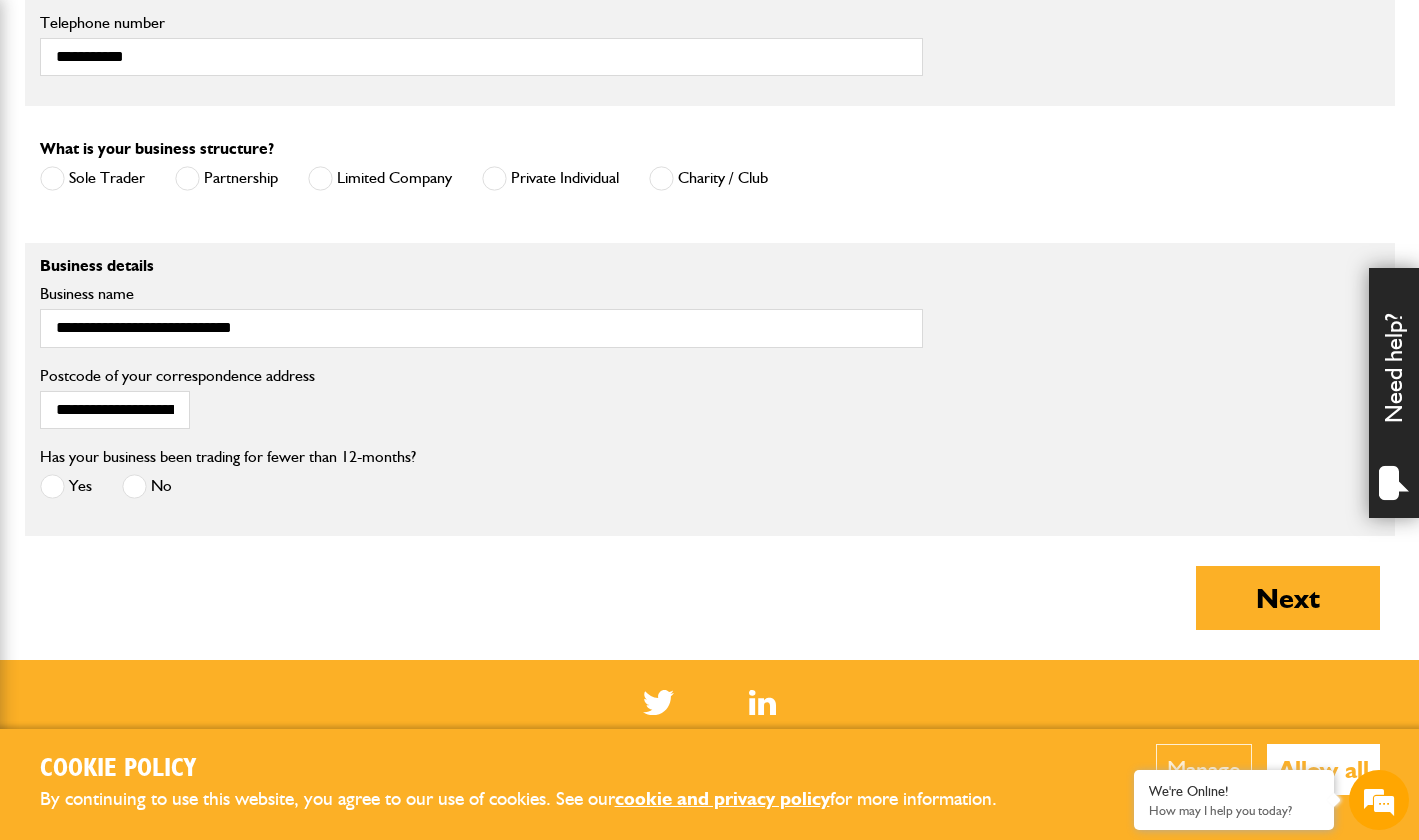 scroll, scrollTop: 1500, scrollLeft: 0, axis: vertical 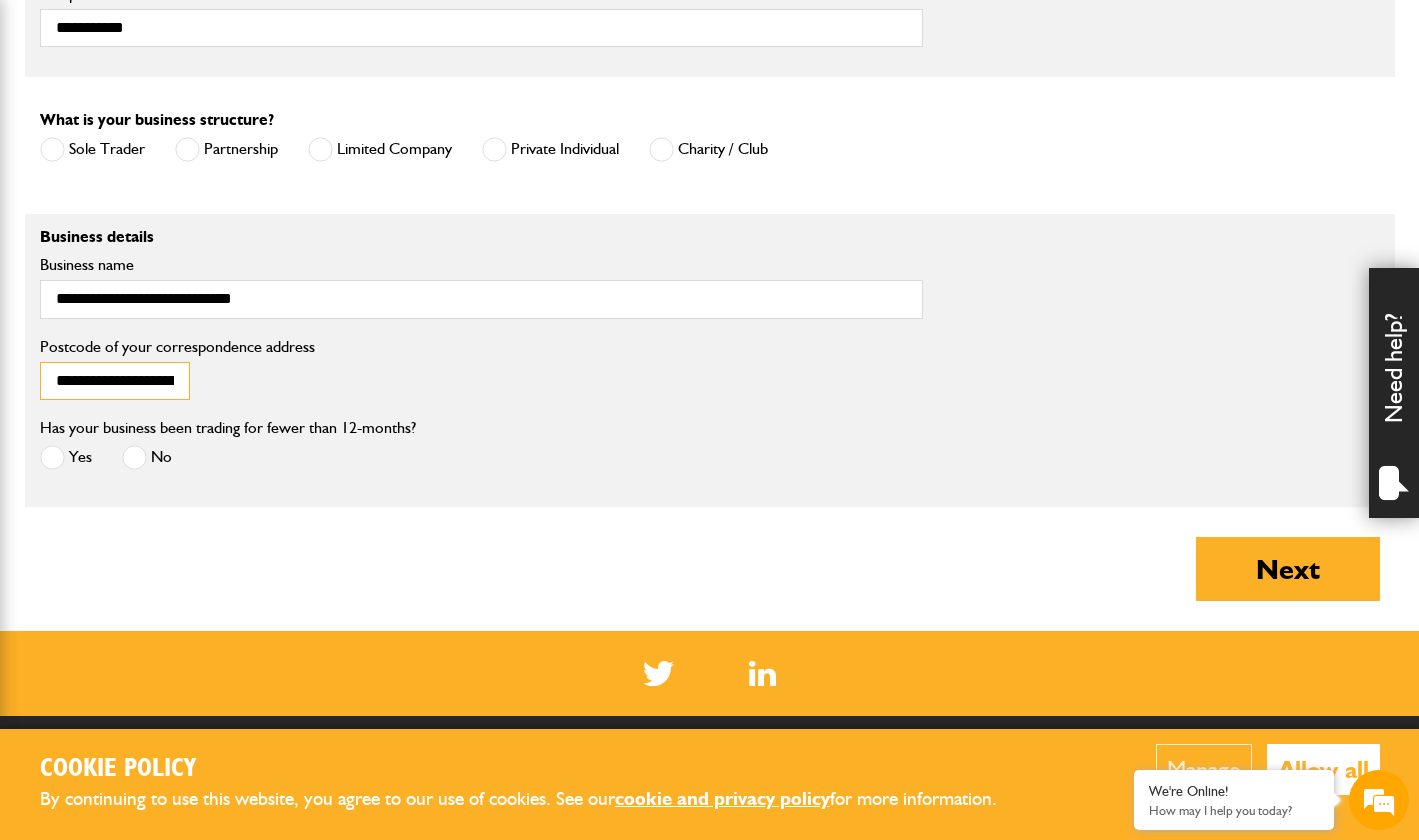 drag, startPoint x: 50, startPoint y: 392, endPoint x: 671, endPoint y: 424, distance: 621.8239 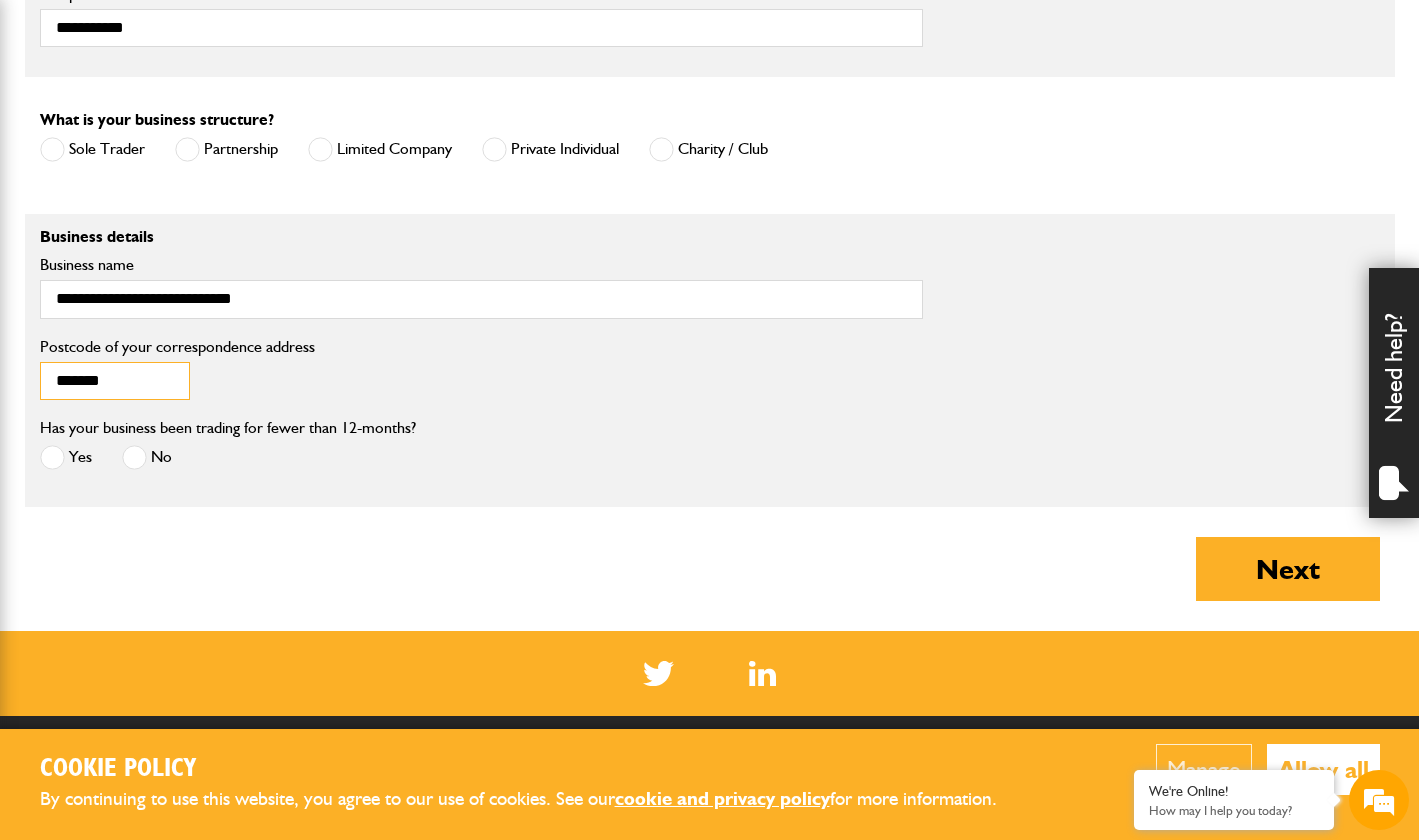 type on "*******" 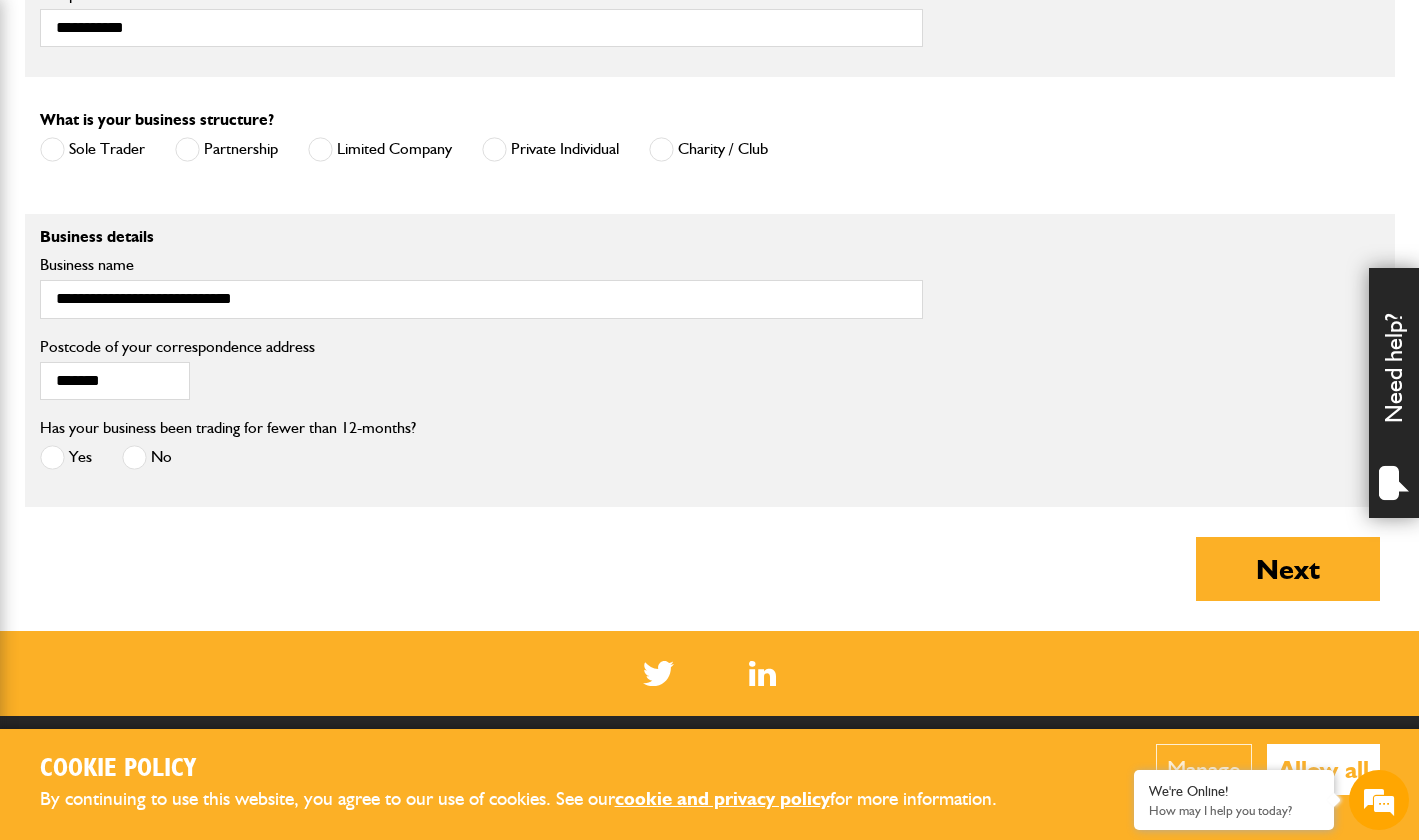 click at bounding box center [52, 457] 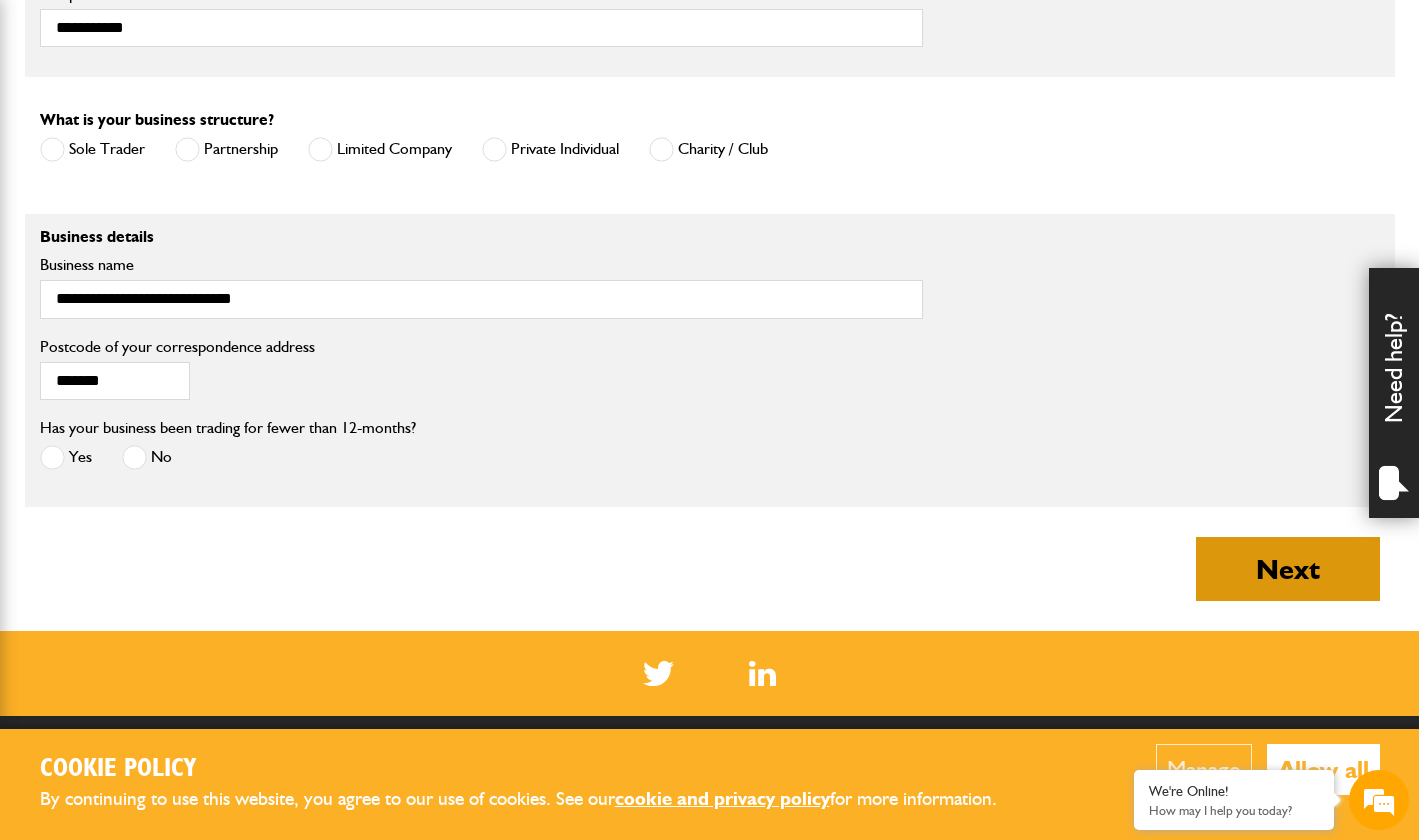 click on "Next" at bounding box center [1288, 569] 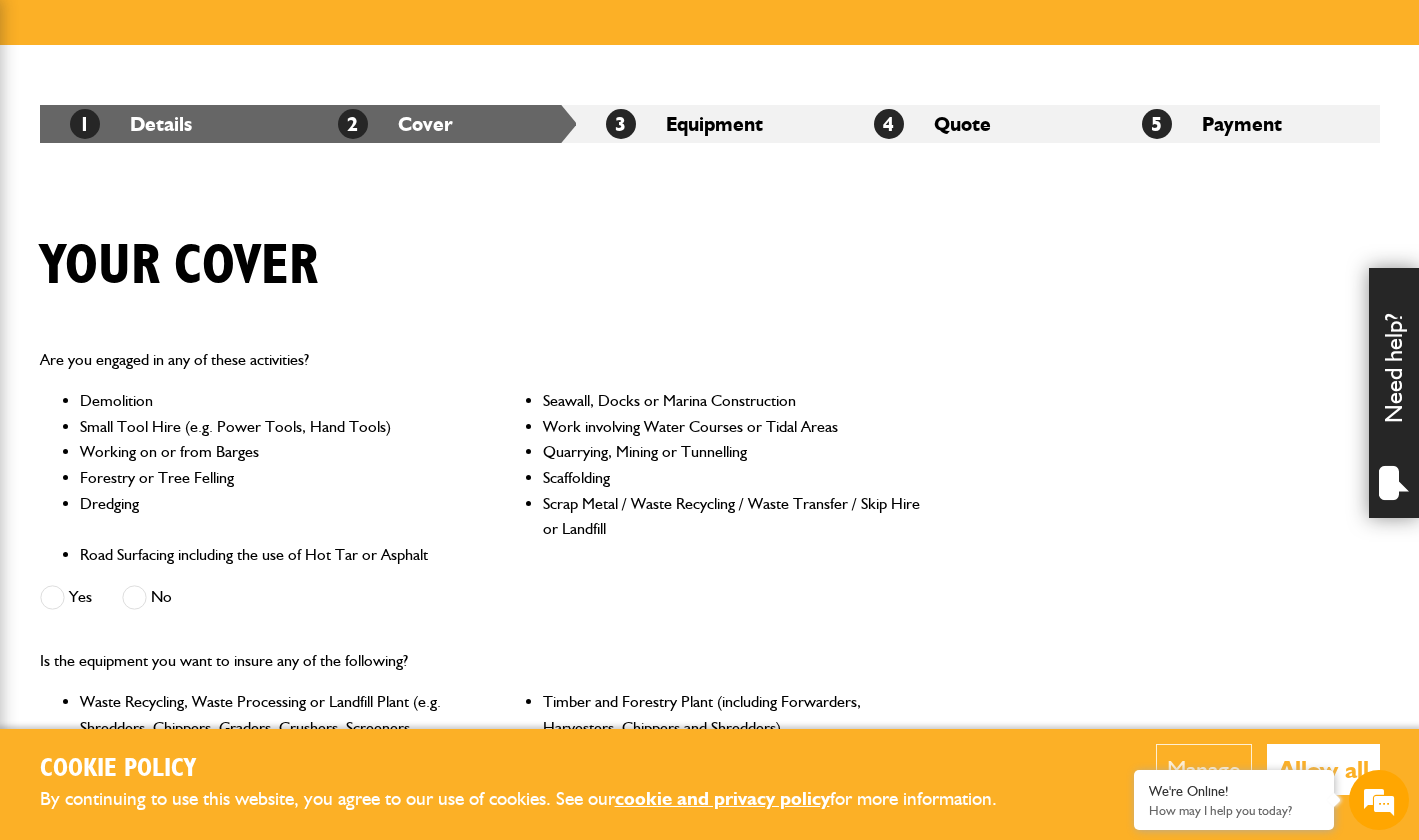 scroll, scrollTop: 300, scrollLeft: 0, axis: vertical 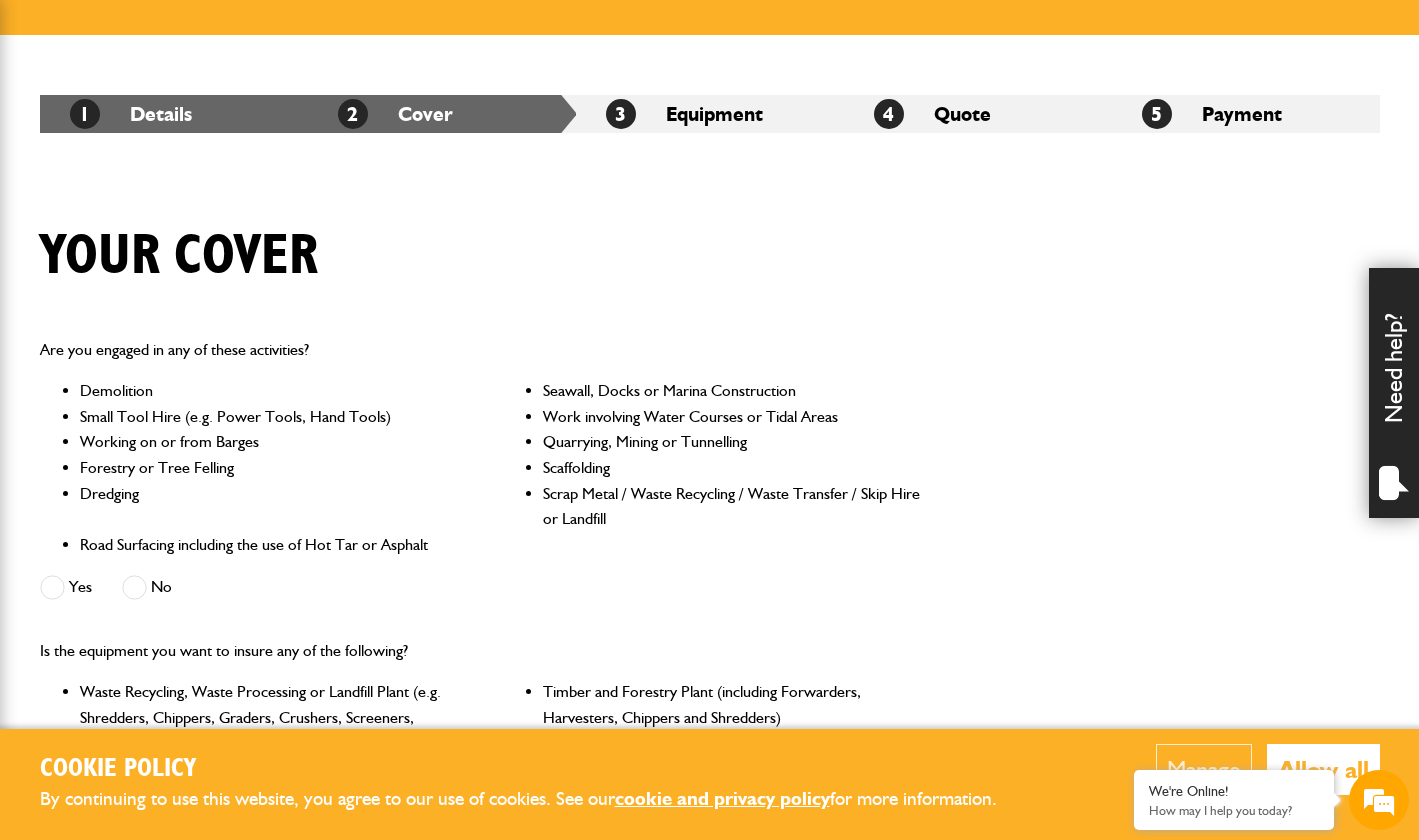 click at bounding box center (134, 587) 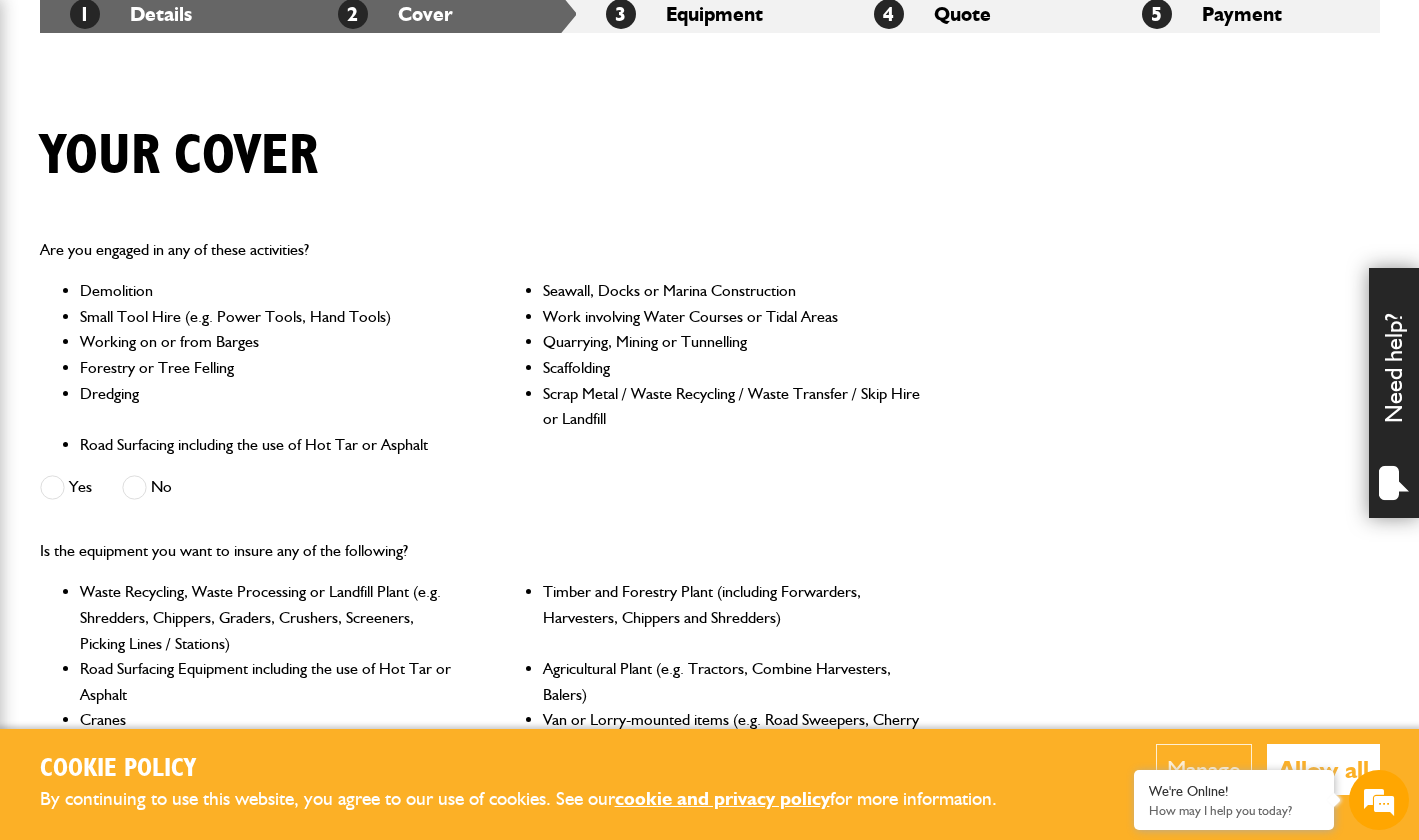 scroll, scrollTop: 0, scrollLeft: 0, axis: both 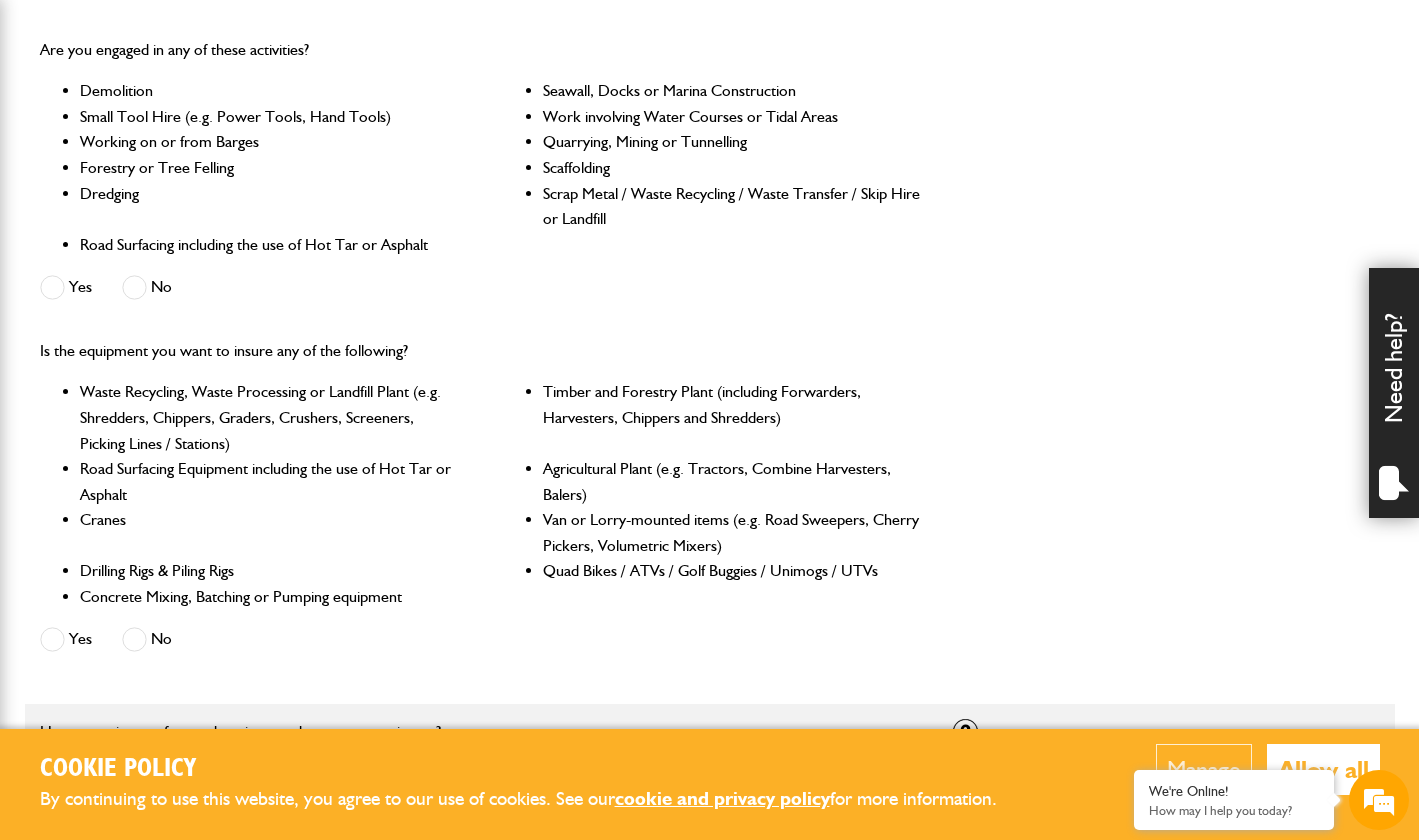 click at bounding box center [52, 639] 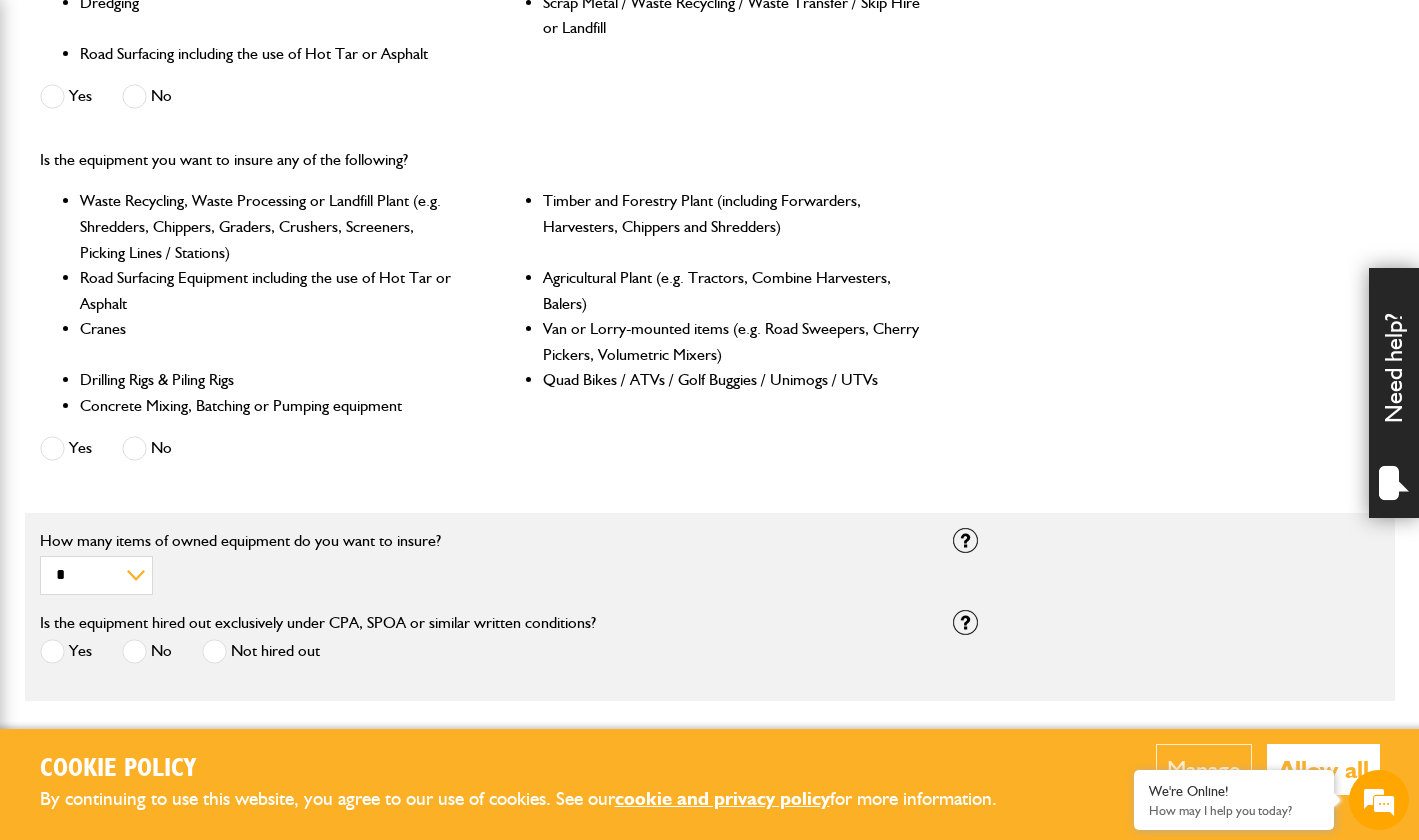 scroll, scrollTop: 800, scrollLeft: 0, axis: vertical 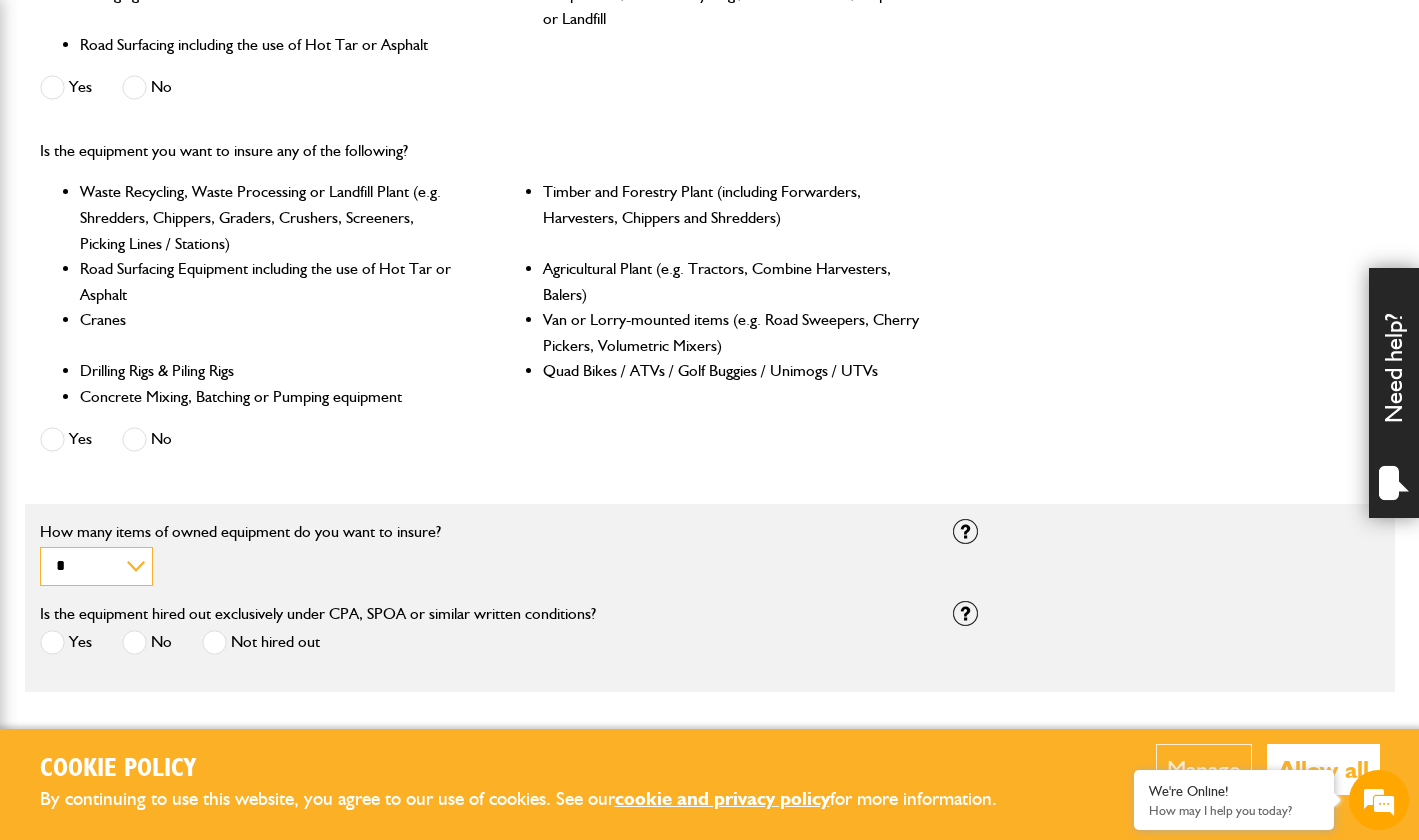 click on "*
*
*
*
*********" at bounding box center [96, 566] 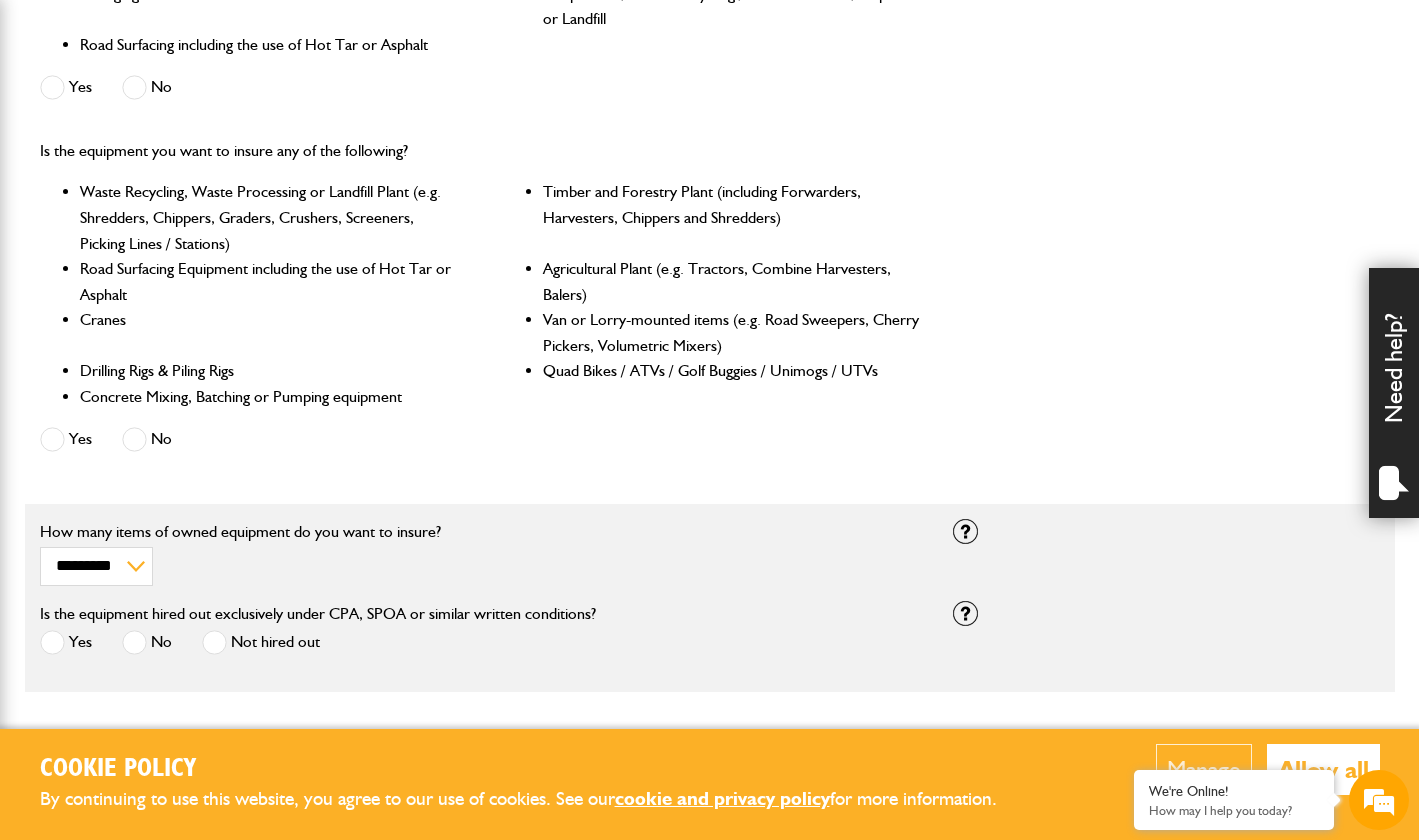 click at bounding box center (214, 642) 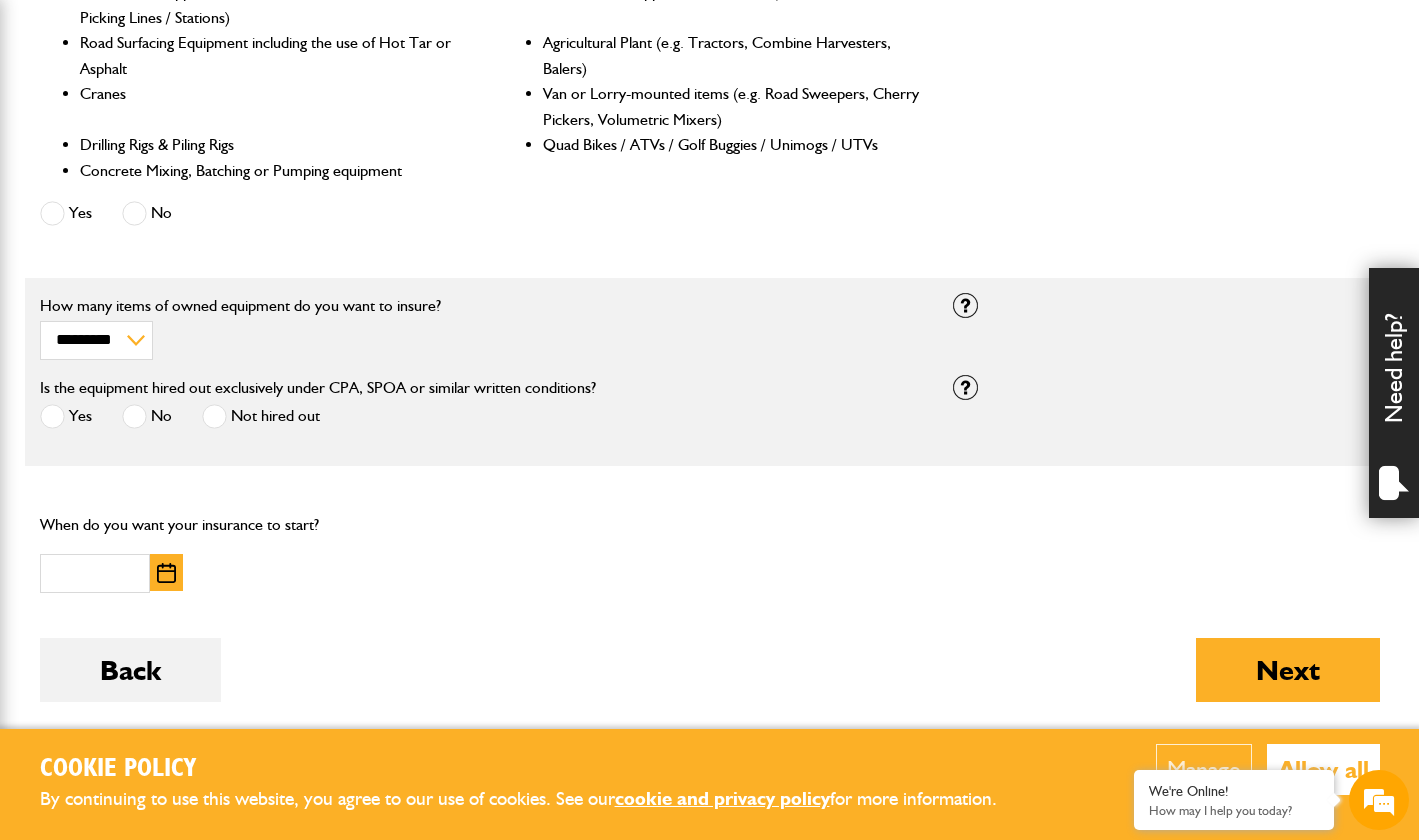 scroll, scrollTop: 1200, scrollLeft: 0, axis: vertical 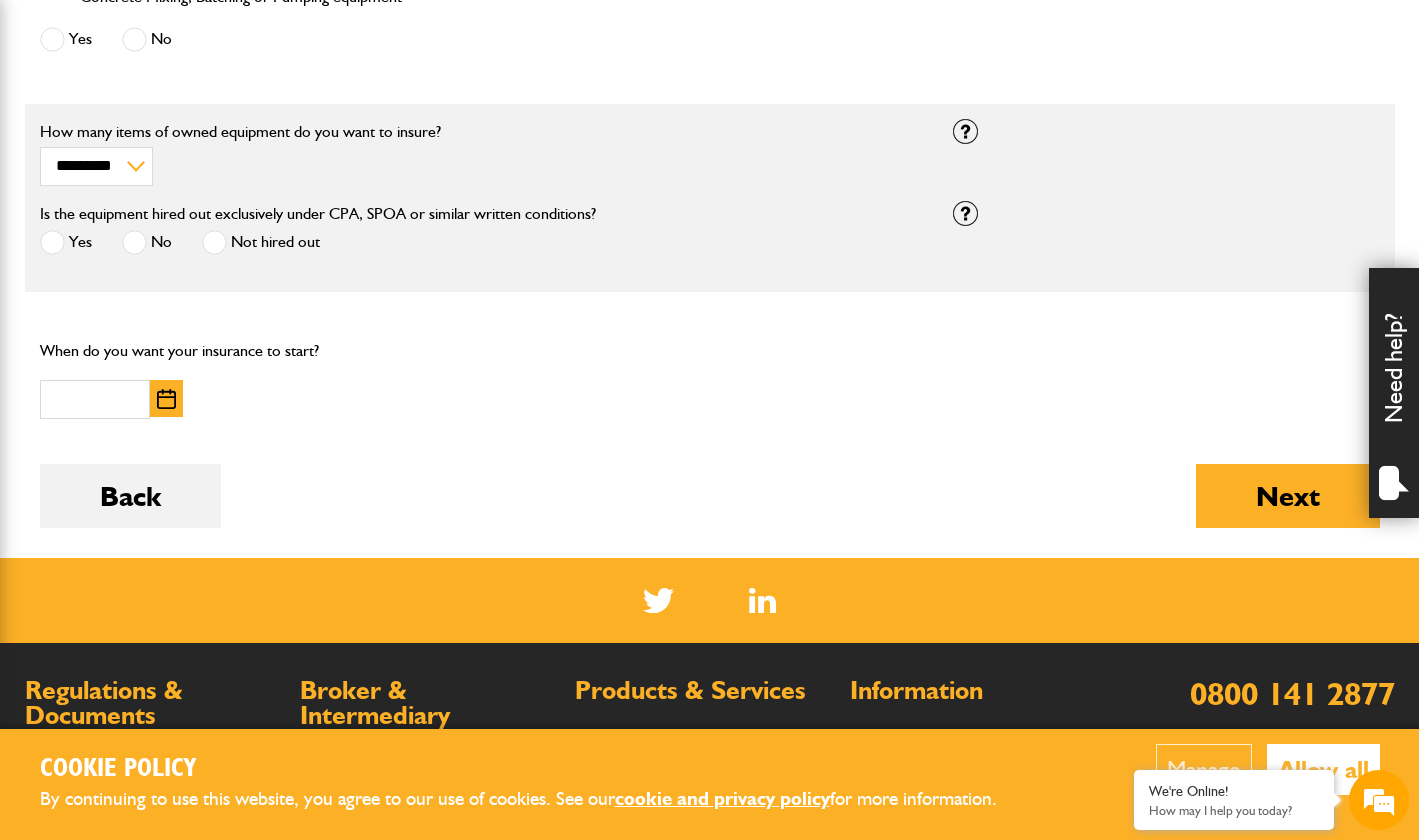click at bounding box center [166, 399] 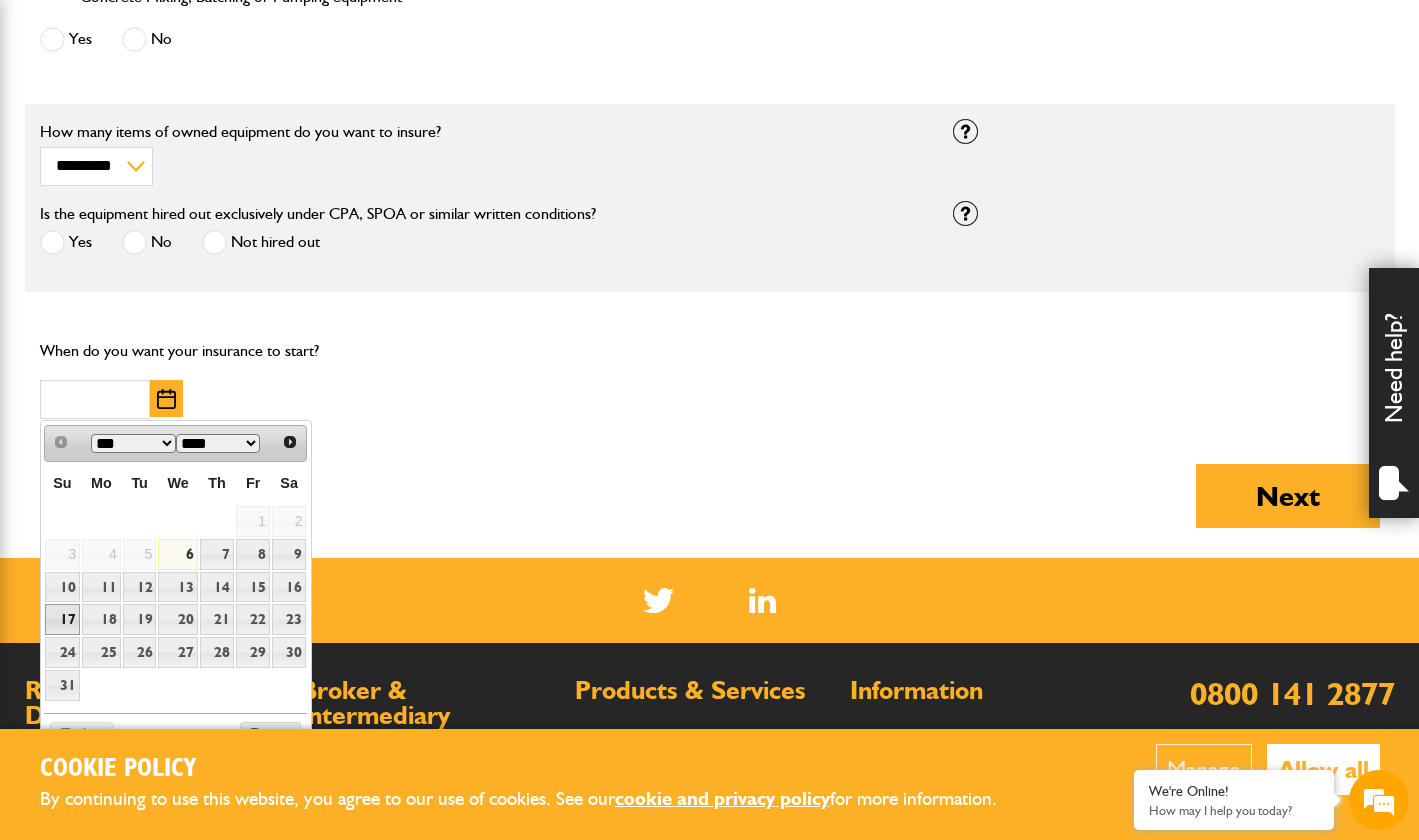 click on "17" at bounding box center (62, 619) 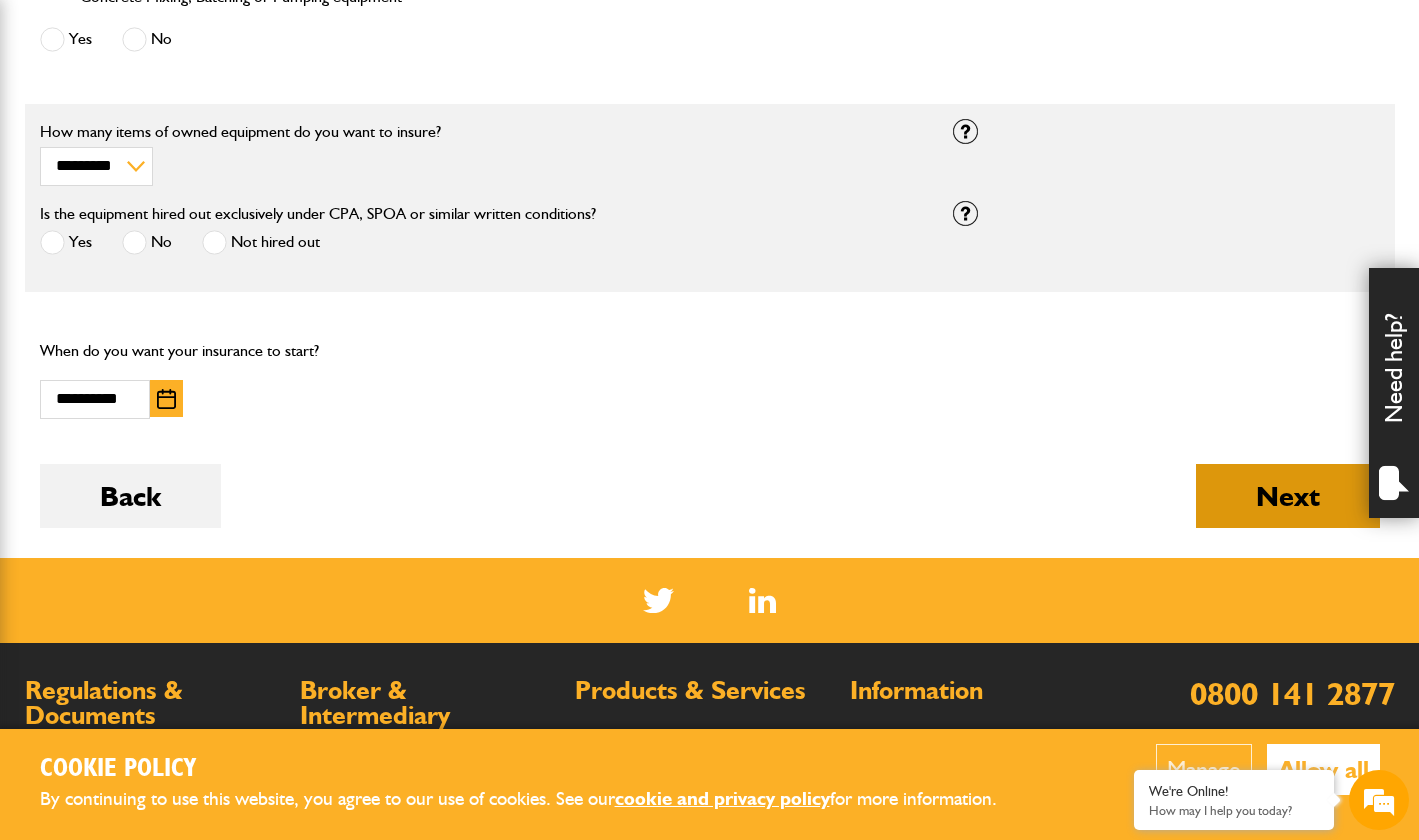 click on "Next" at bounding box center [1288, 496] 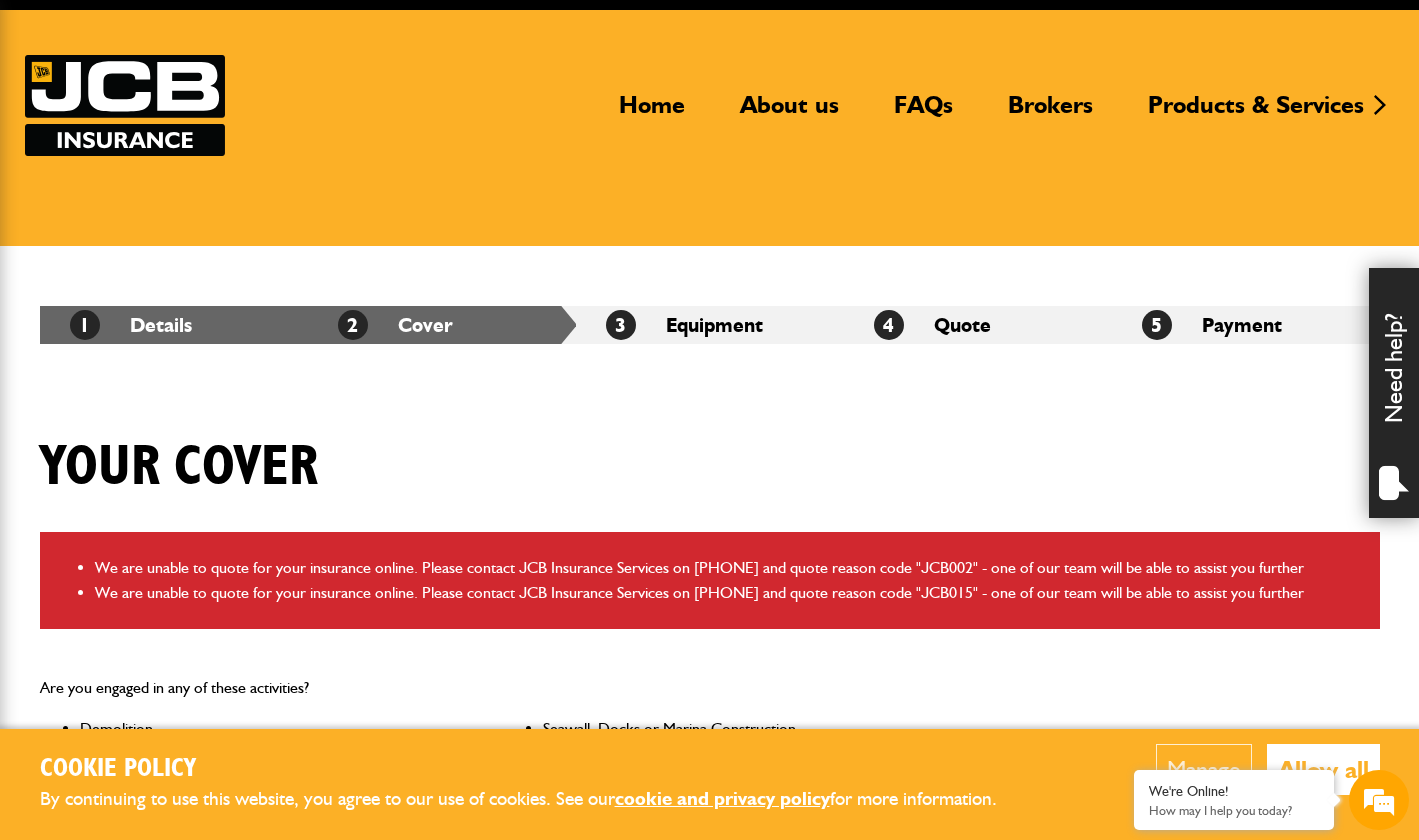 scroll, scrollTop: 0, scrollLeft: 0, axis: both 